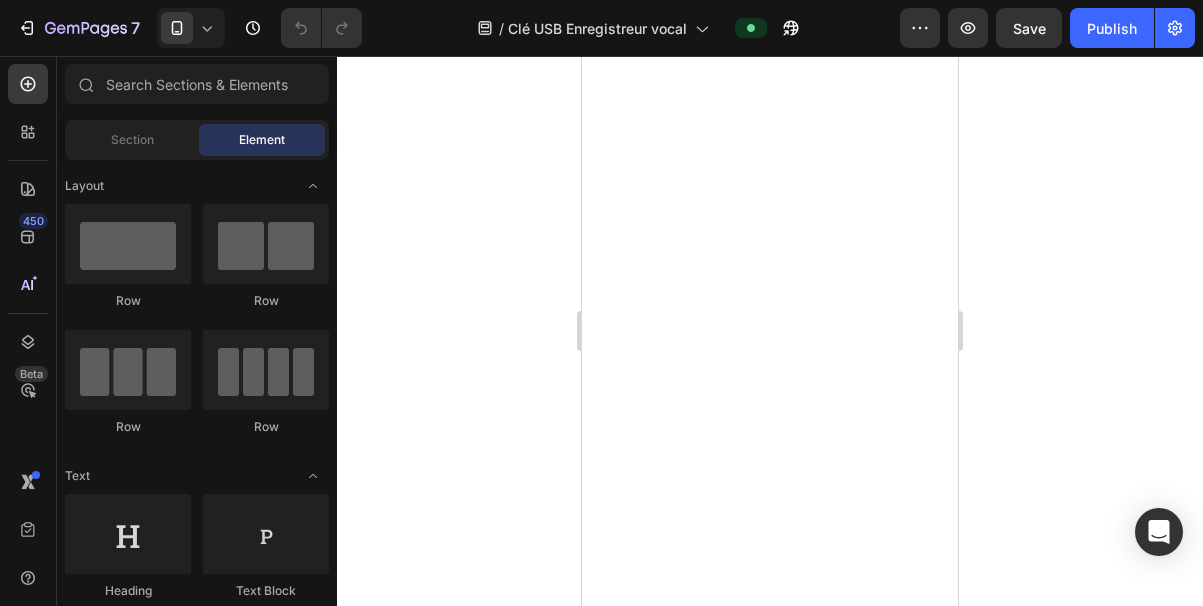 scroll, scrollTop: 0, scrollLeft: 0, axis: both 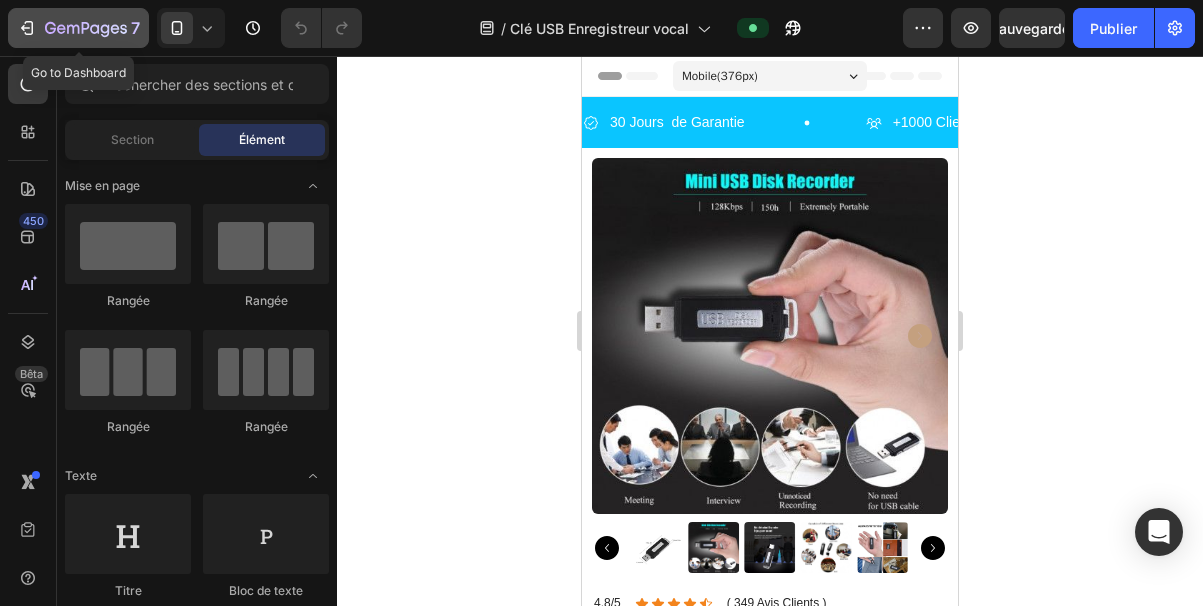 click on "7" 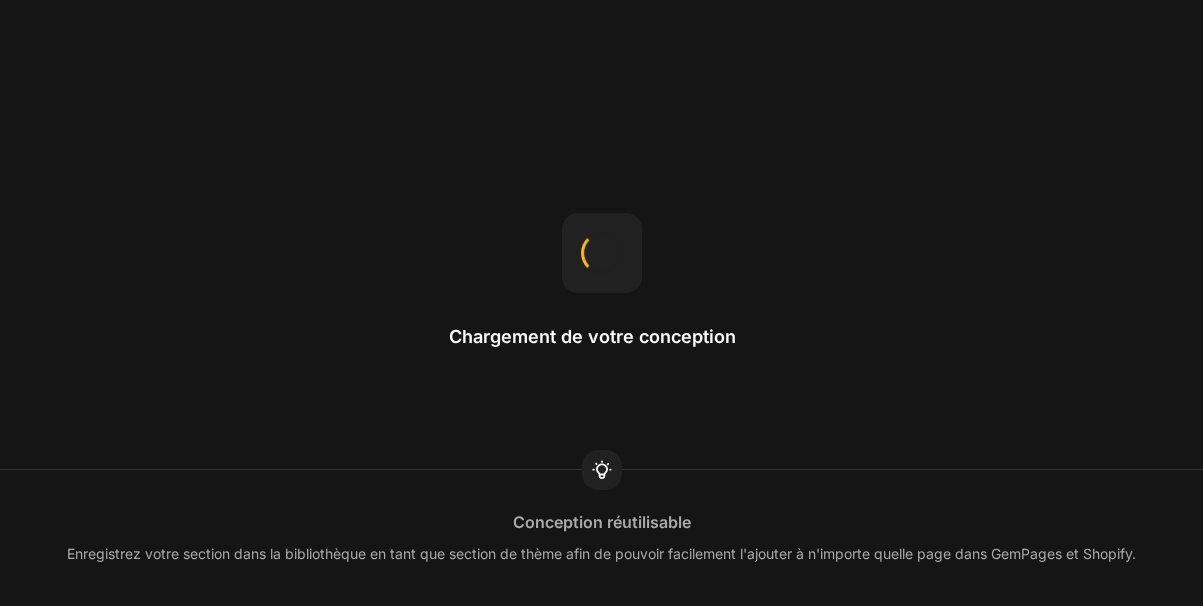 scroll, scrollTop: 0, scrollLeft: 0, axis: both 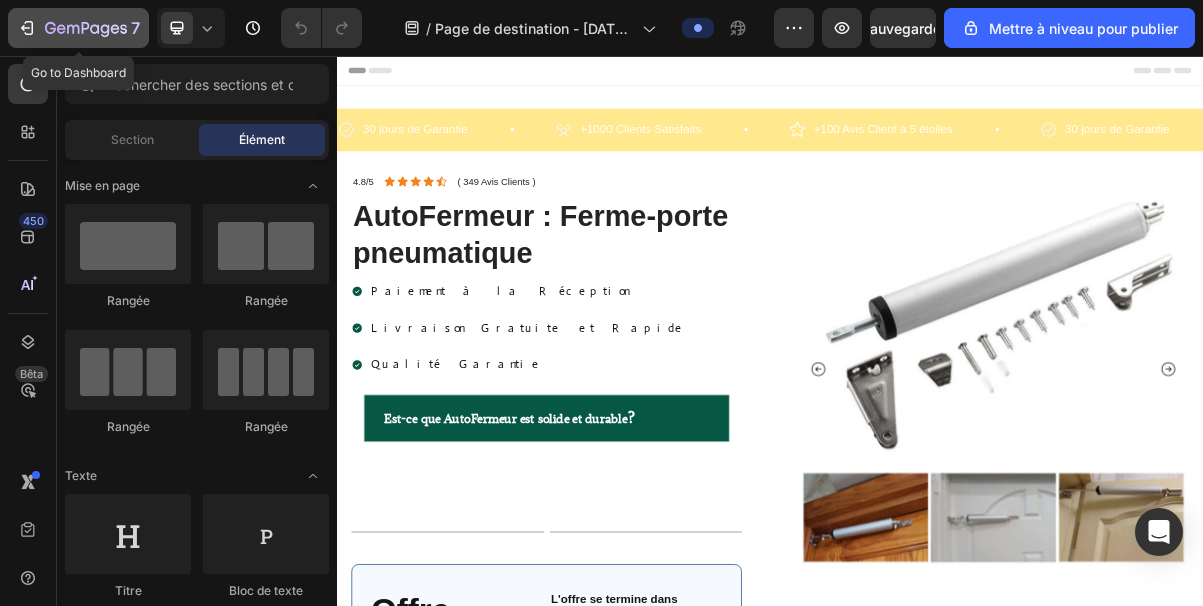 click on "7" 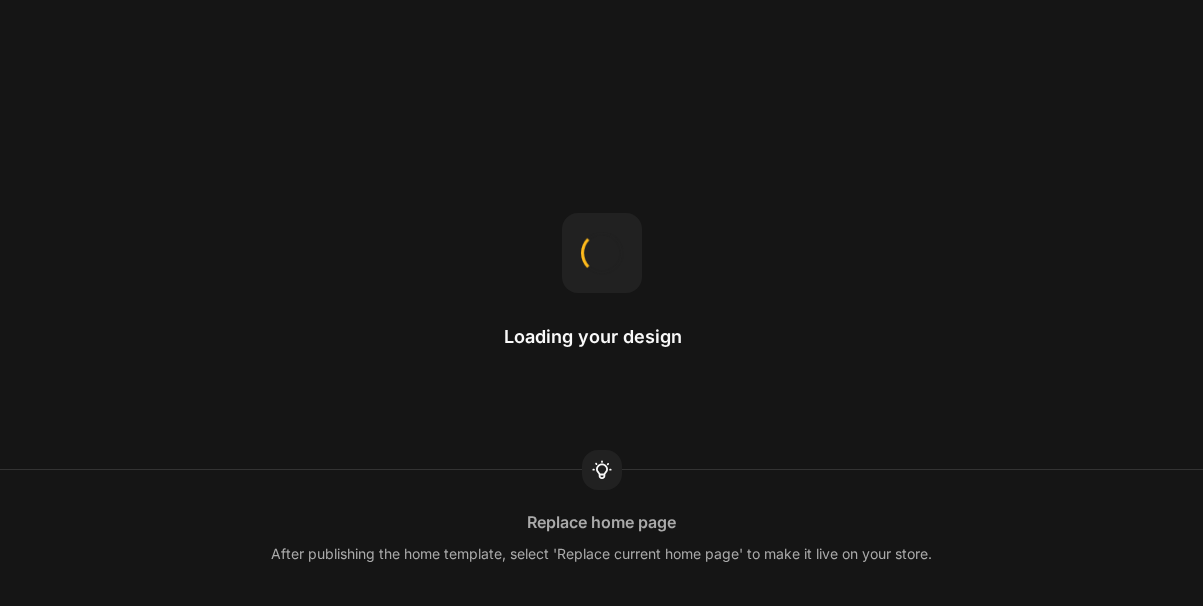 scroll, scrollTop: 0, scrollLeft: 0, axis: both 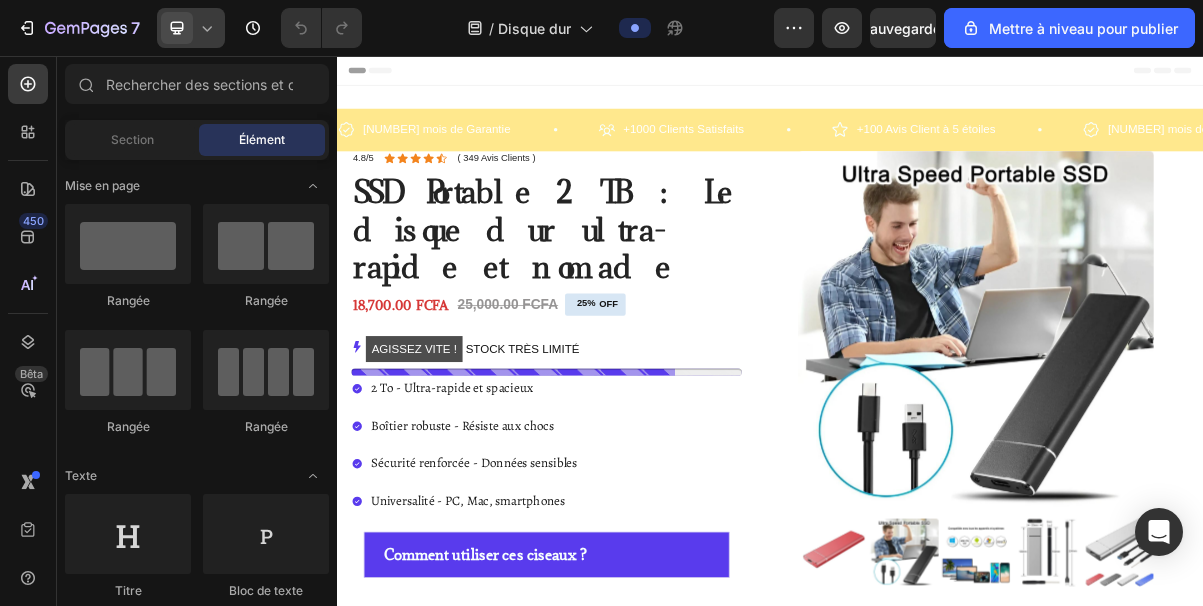 click 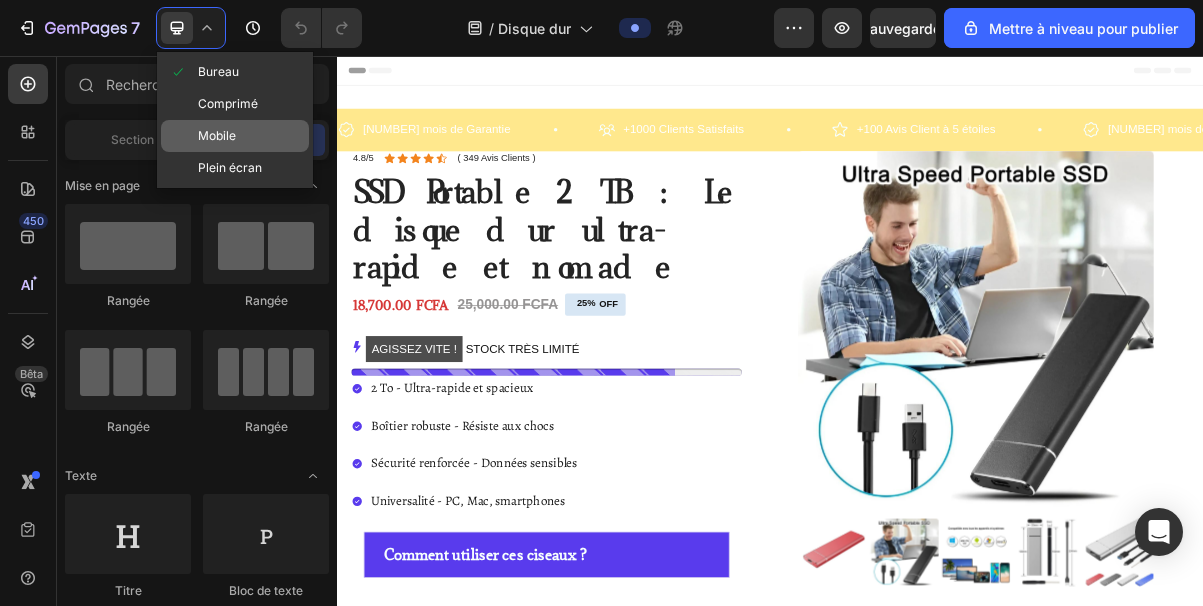 click on "Mobile" at bounding box center [217, 135] 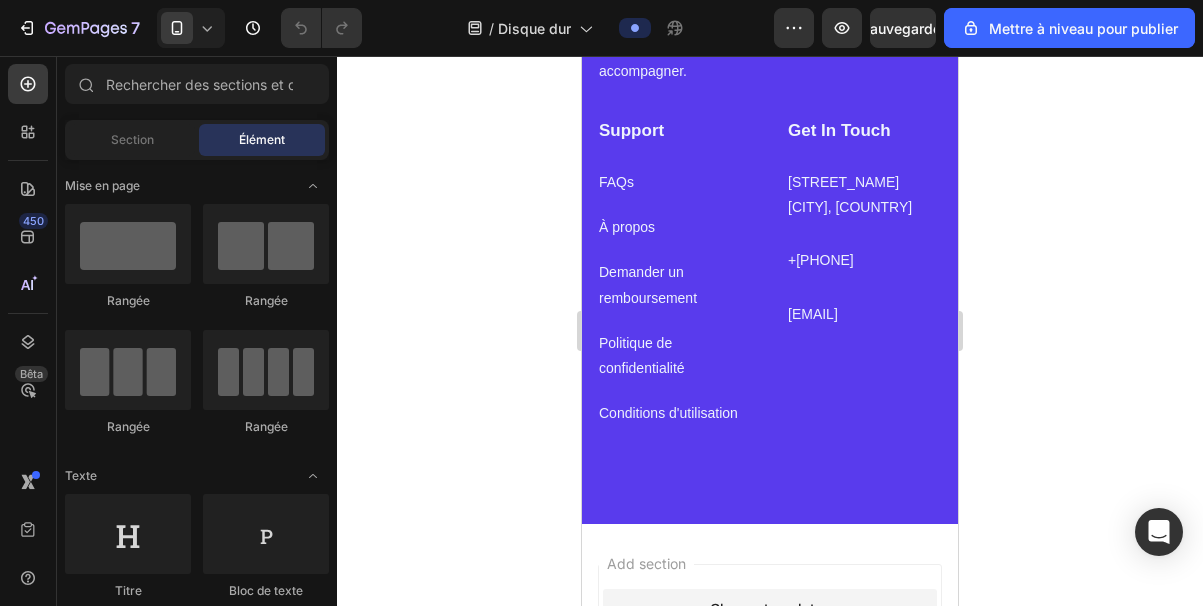 scroll, scrollTop: 4798, scrollLeft: 0, axis: vertical 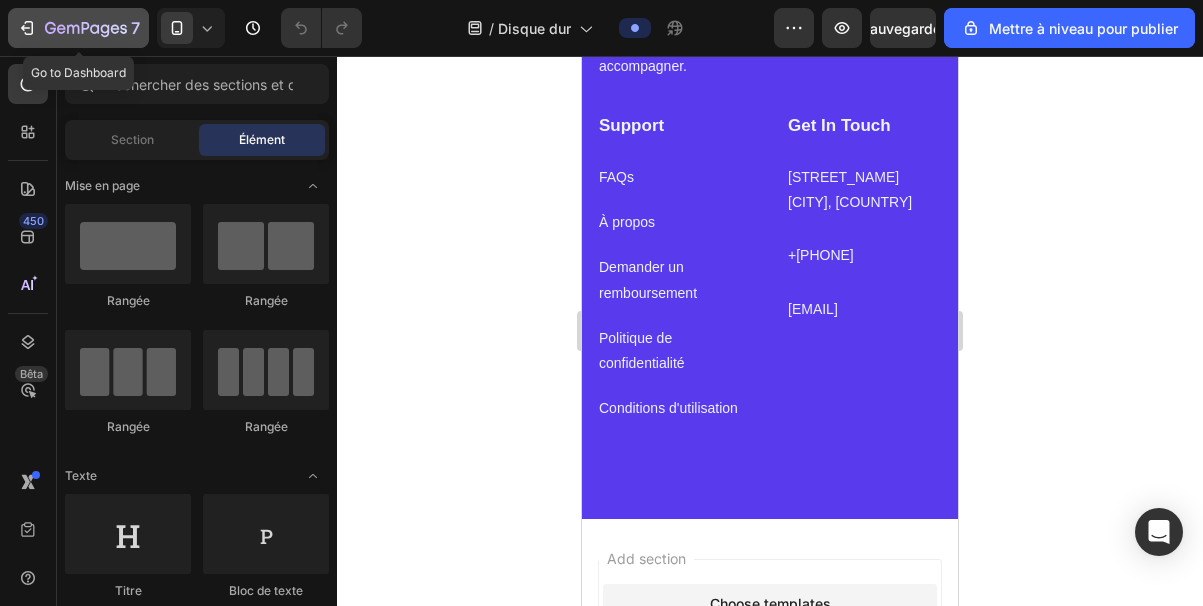 click 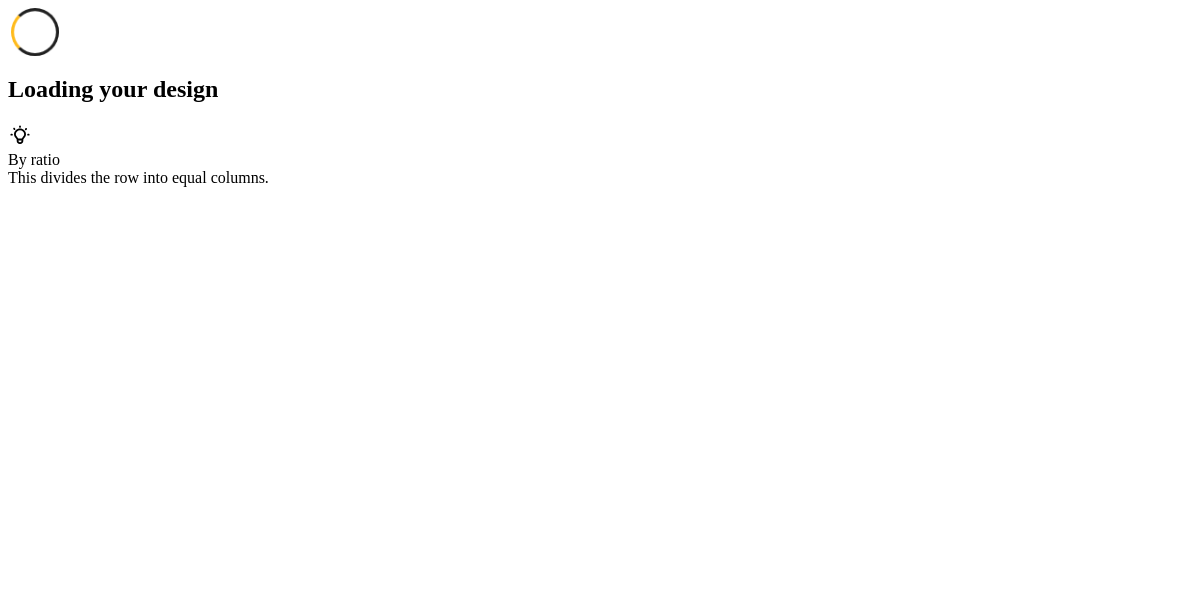 scroll, scrollTop: 0, scrollLeft: 0, axis: both 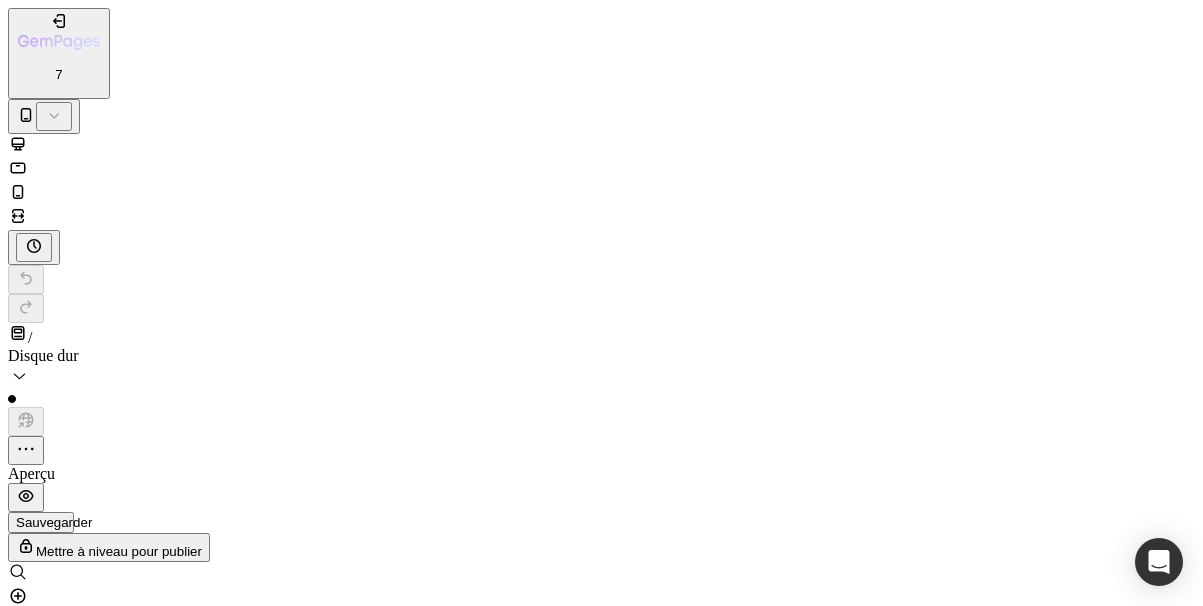 click on "2 mois  de Garantie  Item List
+1000 Clients Satisfaits Item List
+100 Avis Client à 5 étoiles Item List
2 mois  de Garantie  Item List
+1000 Clients Satisfaits Item List
+100 Avis Client à 5 étoiles Item List
Marquee Row
Product Images Row 4.8/5 Text Block Icon Icon Icon Icon
Icon Icon List ( 349 Avis Clients ) Text Block Row SSD Portable 2 TB : Le disque dur ultra-rapide et nomade Product Title 18,700.00 FCFA Product Price Product Price 25,000.00 FCFA Product Price Product Price 25% OFF Discount Tag Row
AGISSEZ VITE !  STOCK TRÈS LIMITÉ Stock Counter 2 To - Ultra-rapide et spacieux Boîtier robuste - Résiste aux chocs Sécurité renforcée - Données sensibles Universalité - PC, Mac, smartphones Item List Comment utiliser ces ciseaux ? Accordion Row Row" at bounding box center [196, 899] 